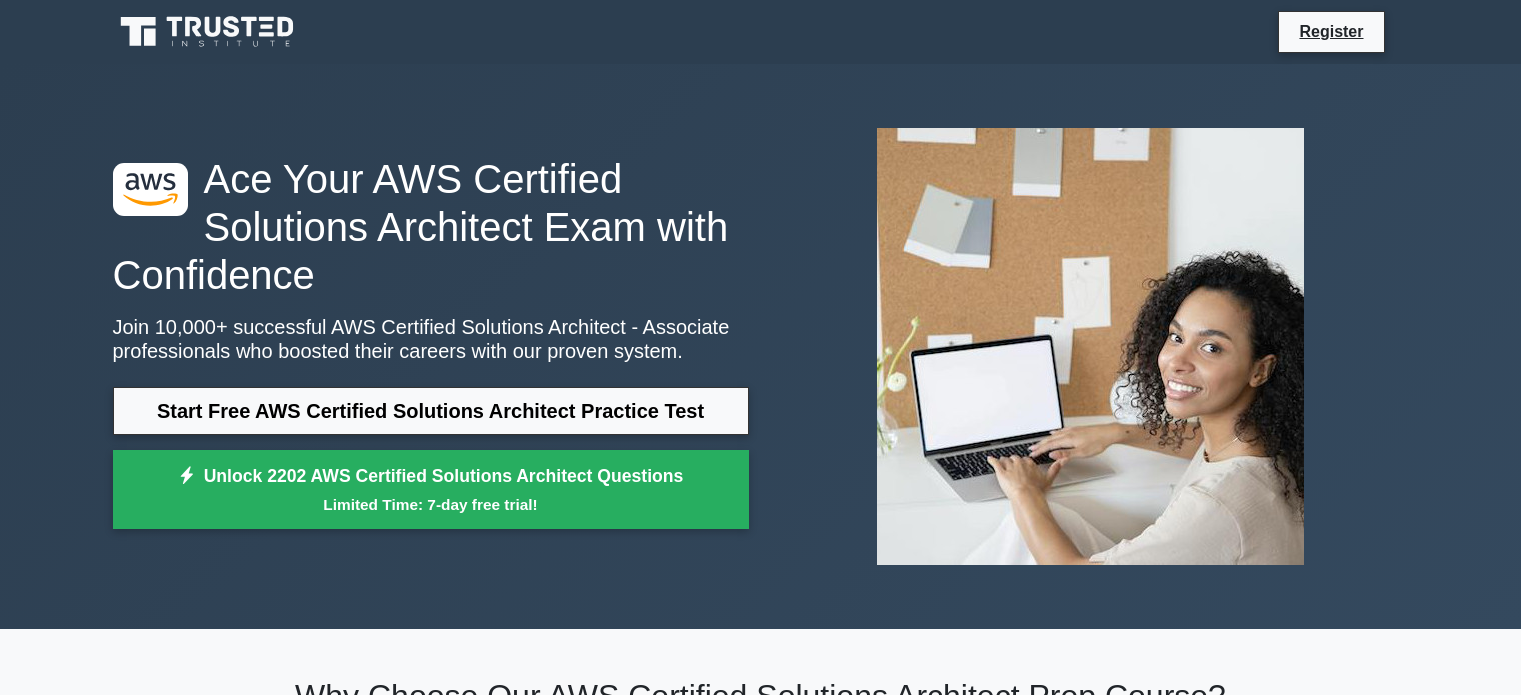 scroll, scrollTop: 0, scrollLeft: 0, axis: both 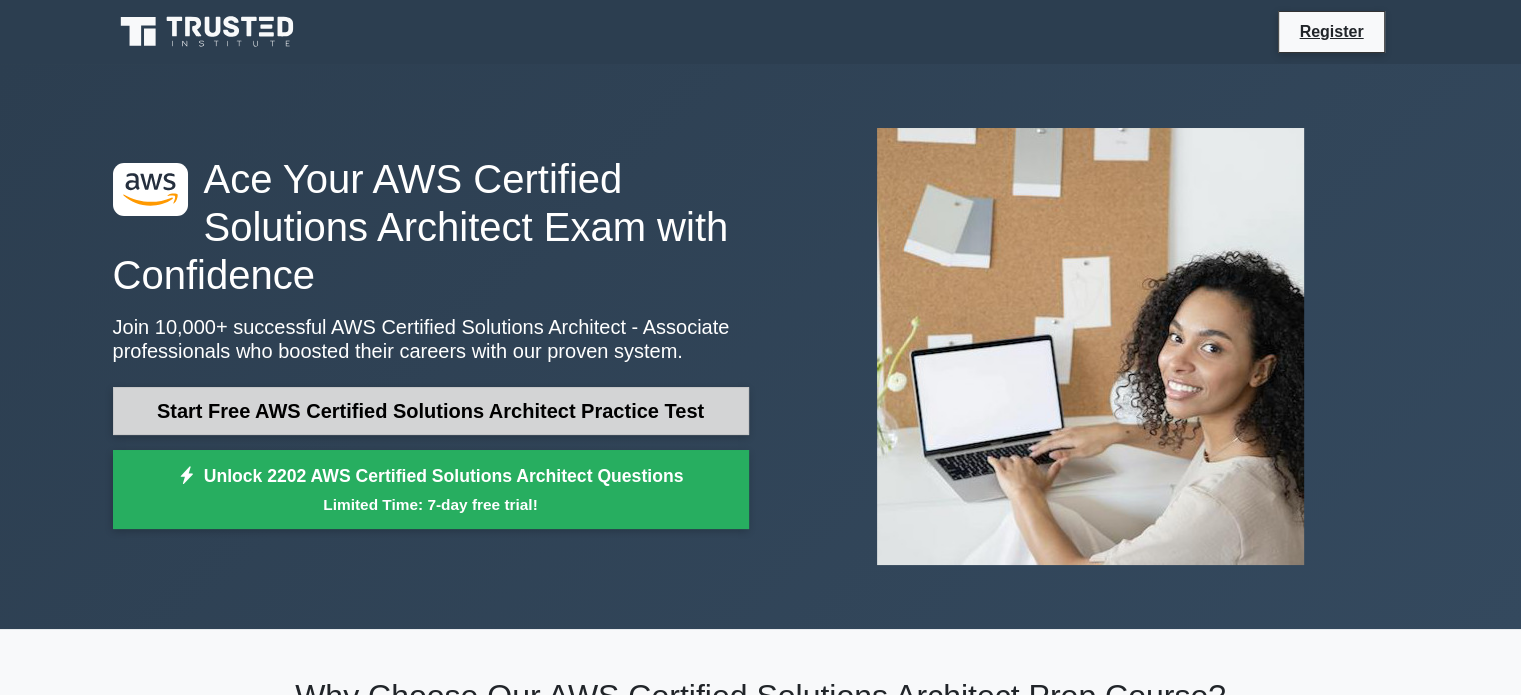 click on "Start Free AWS Certified Solutions Architect Practice Test" at bounding box center [431, 411] 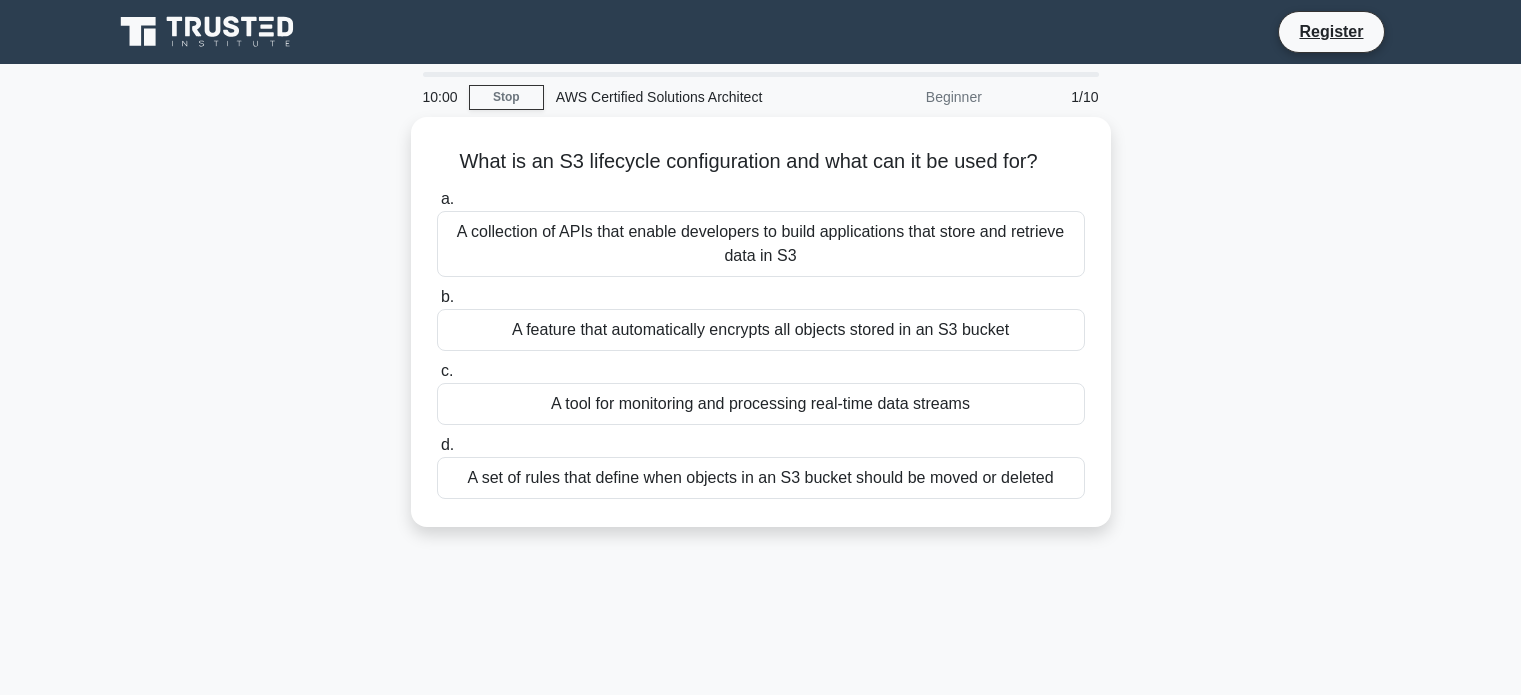 scroll, scrollTop: 0, scrollLeft: 0, axis: both 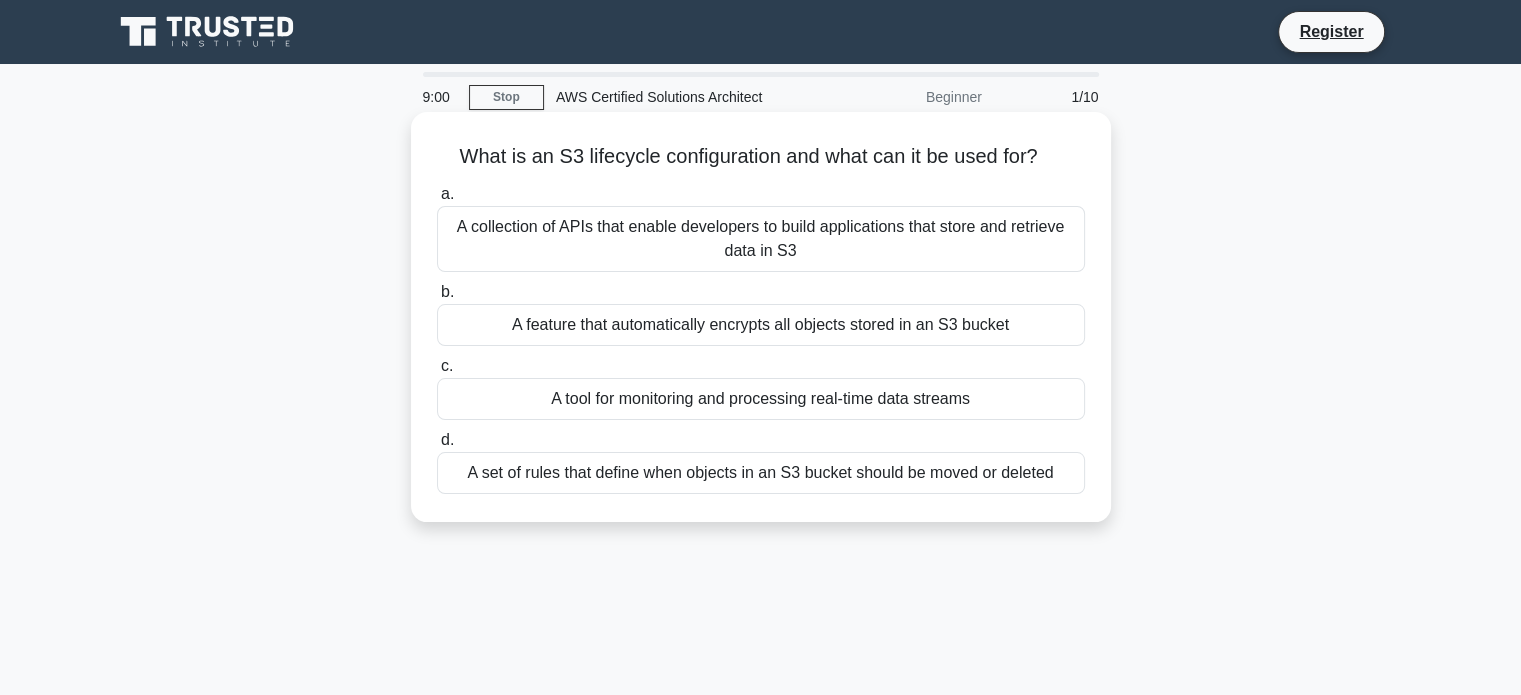 click on "A collection of APIs that enable developers to build applications that store and retrieve data in S3" at bounding box center [761, 239] 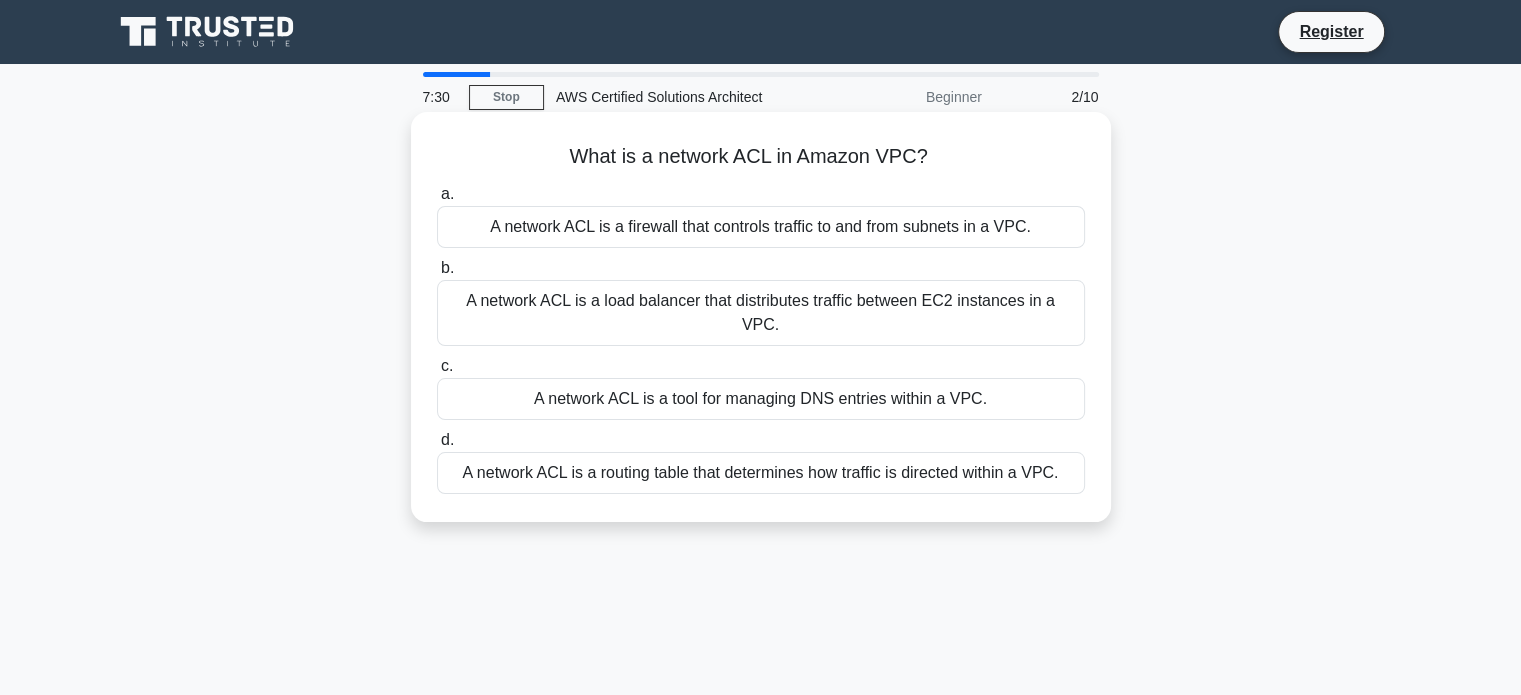 click on "A network ACL is a load balancer that distributes traffic between EC2 instances in a VPC." at bounding box center (761, 313) 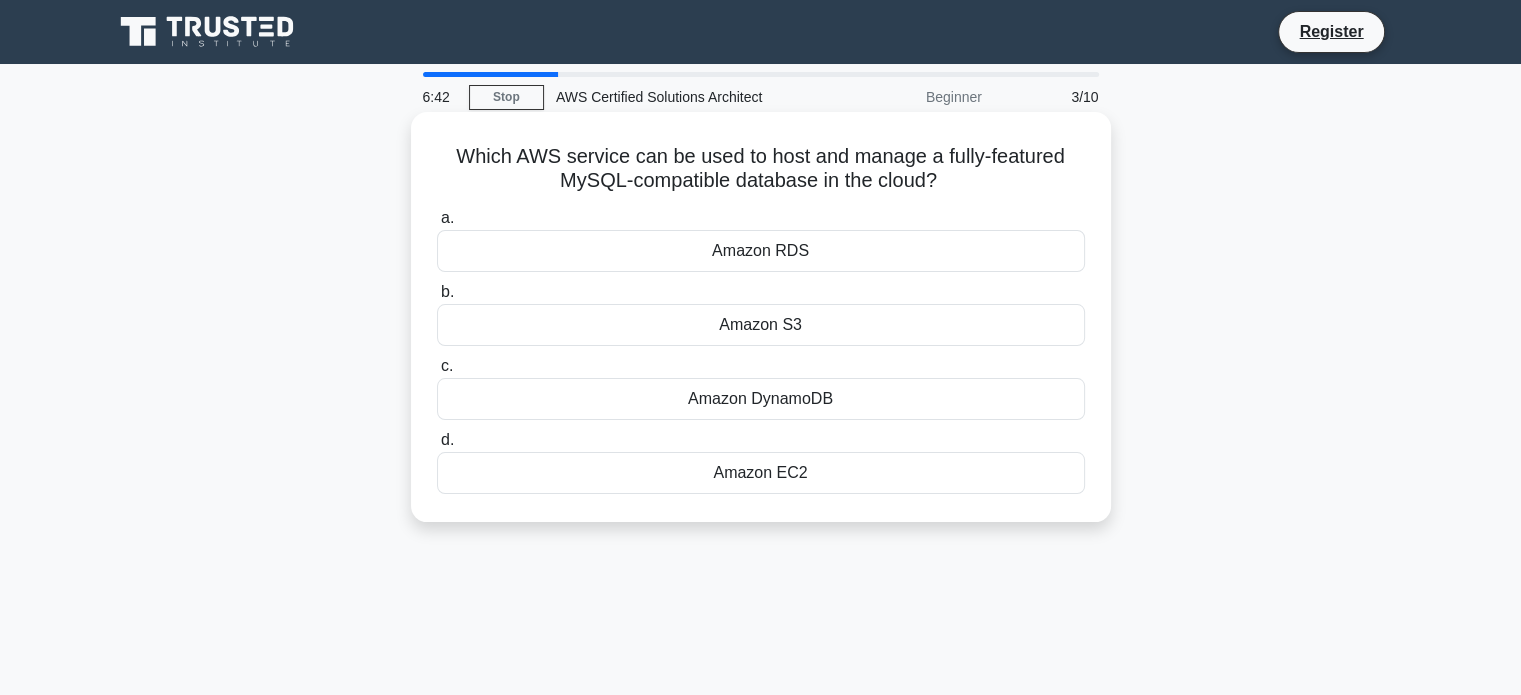 click on "Amazon DynamoDB" at bounding box center [761, 399] 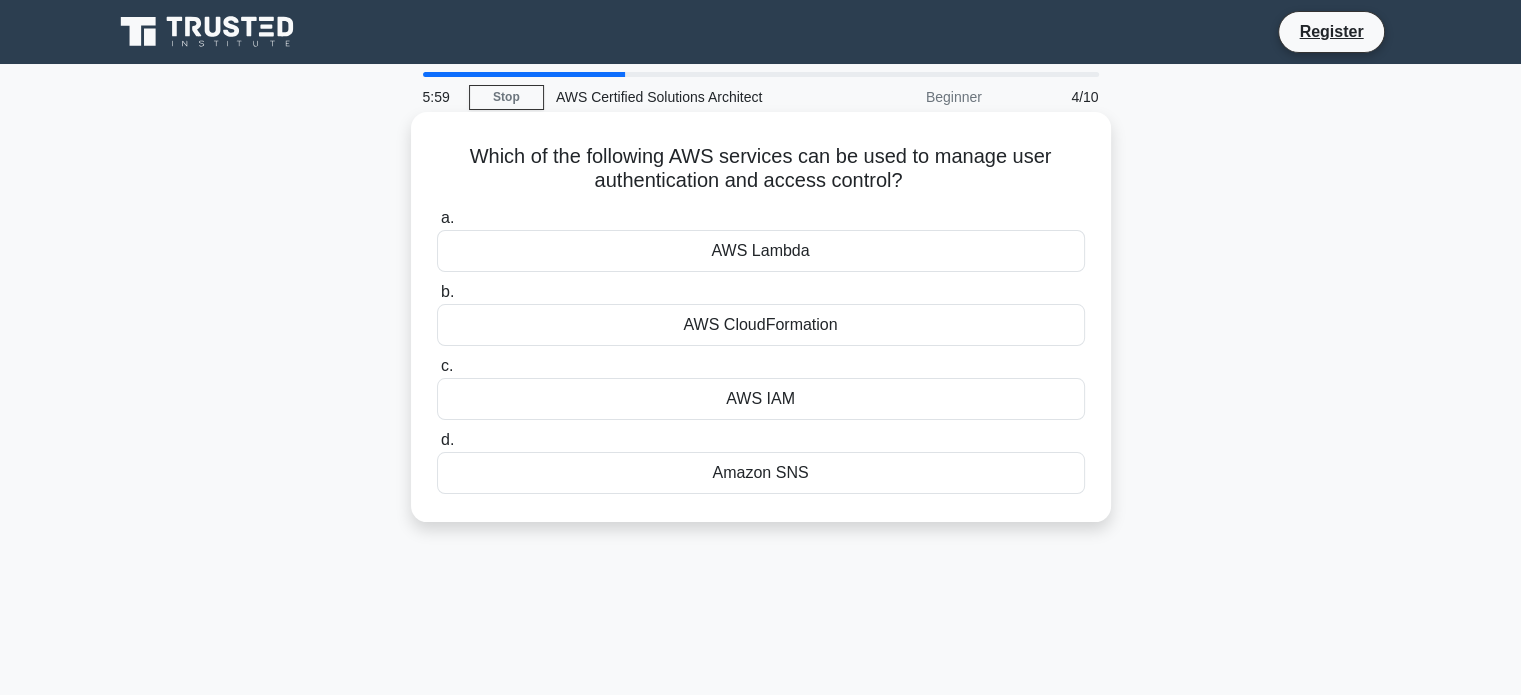 click on "AWS IAM" at bounding box center (761, 399) 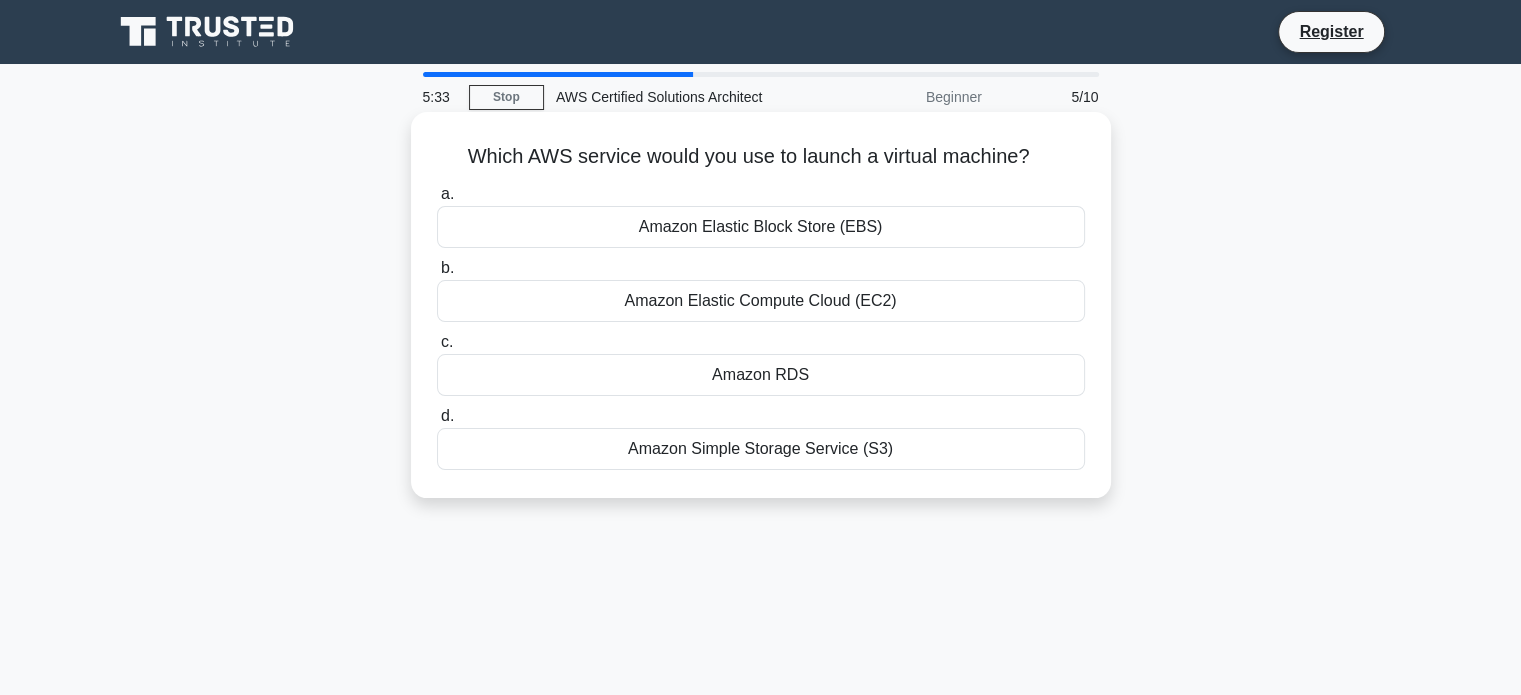 click on "Amazon Elastic Compute Cloud (EC2)" at bounding box center (761, 301) 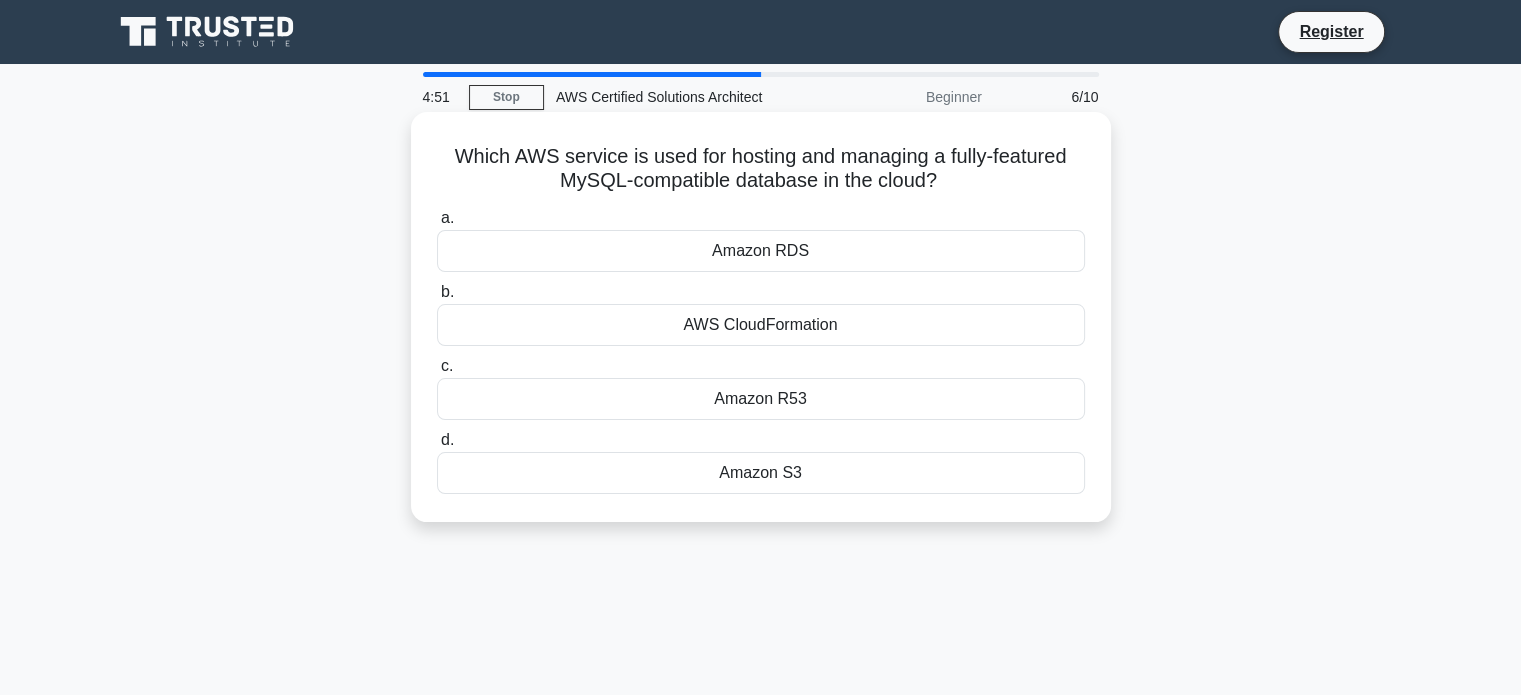 click on "Amazon RDS" at bounding box center (761, 251) 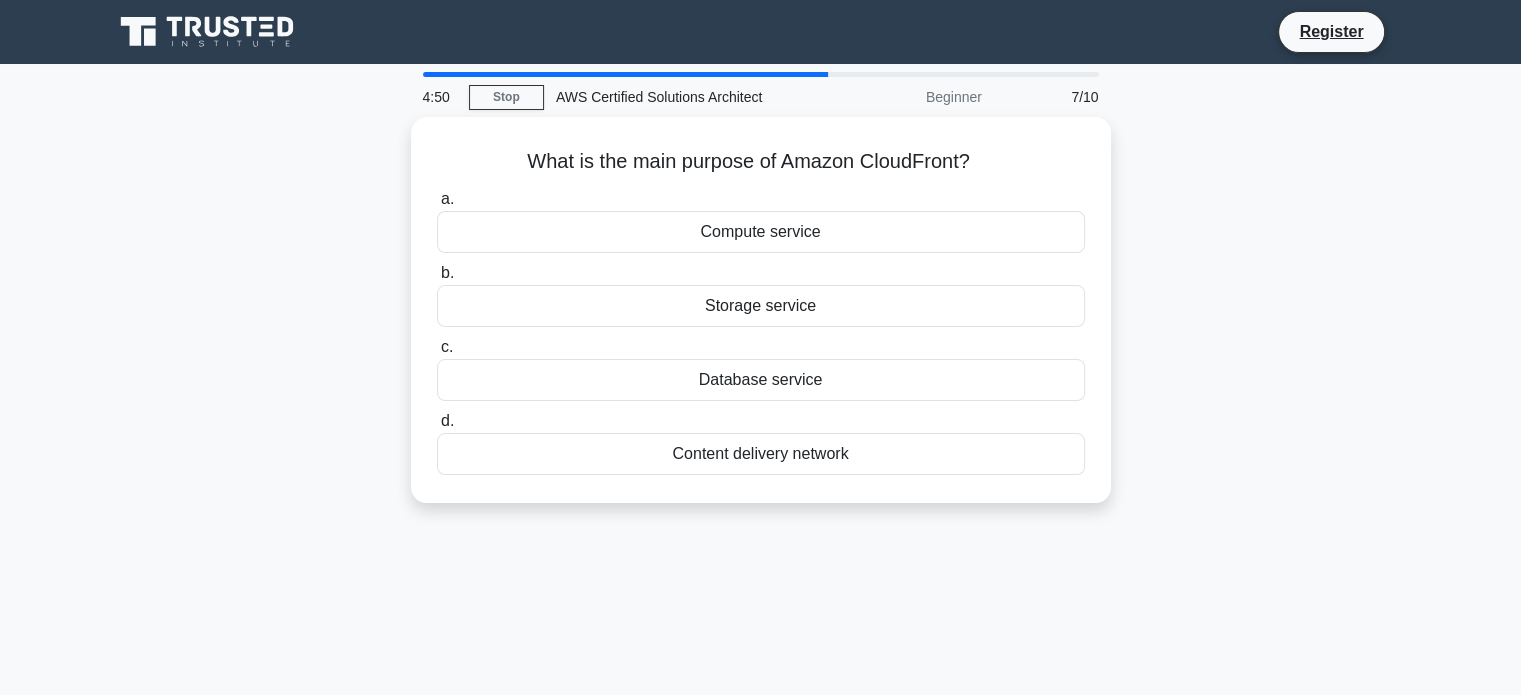 click on "a.
Compute service
b.
Storage service
c. d." at bounding box center (761, 331) 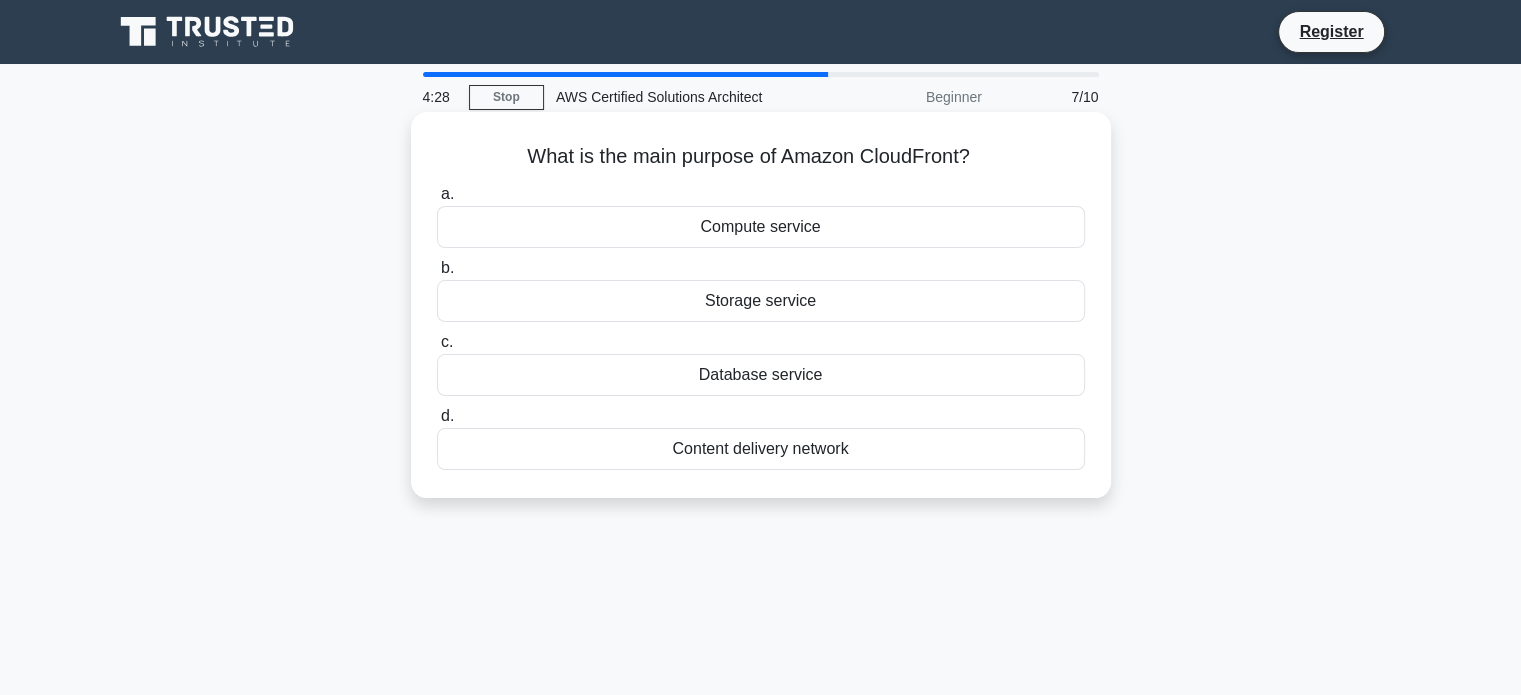 click on "Storage service" at bounding box center [761, 301] 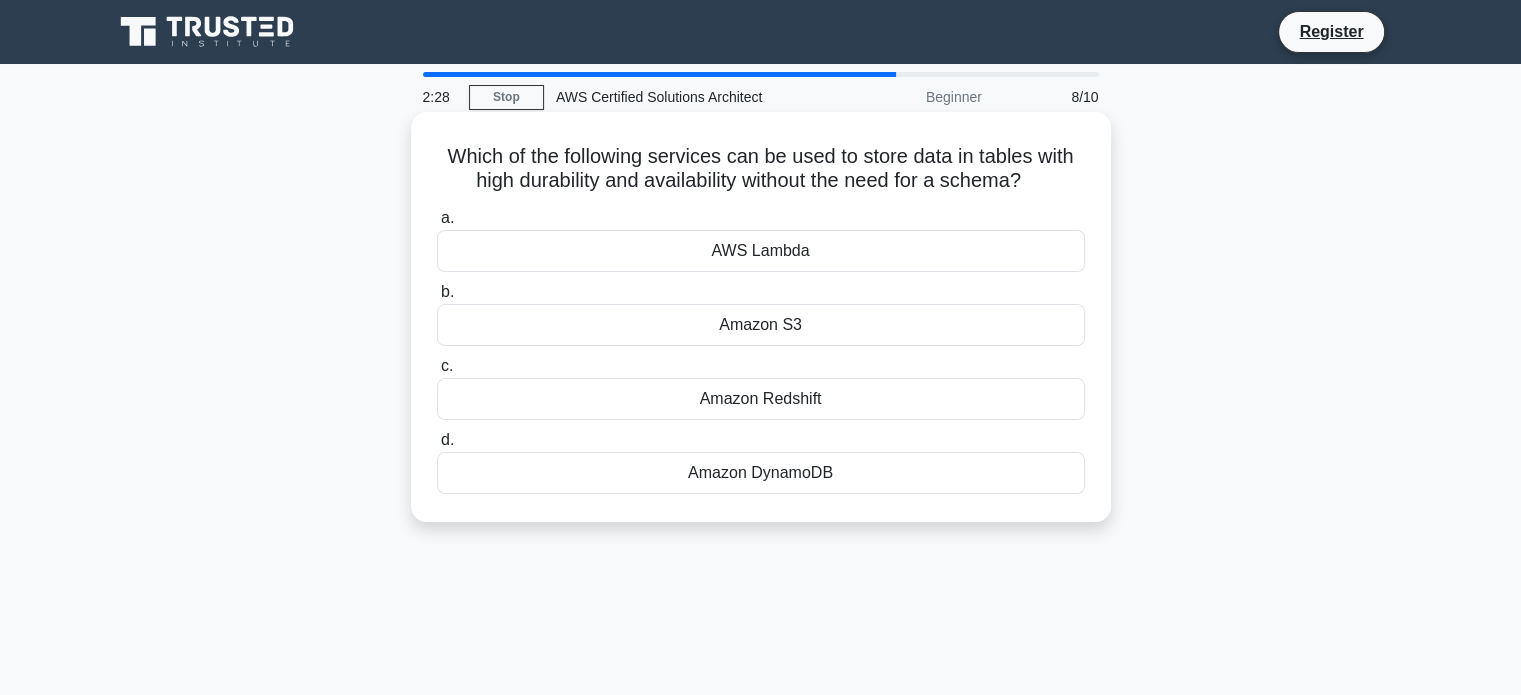 click on "Amazon DynamoDB" at bounding box center (761, 473) 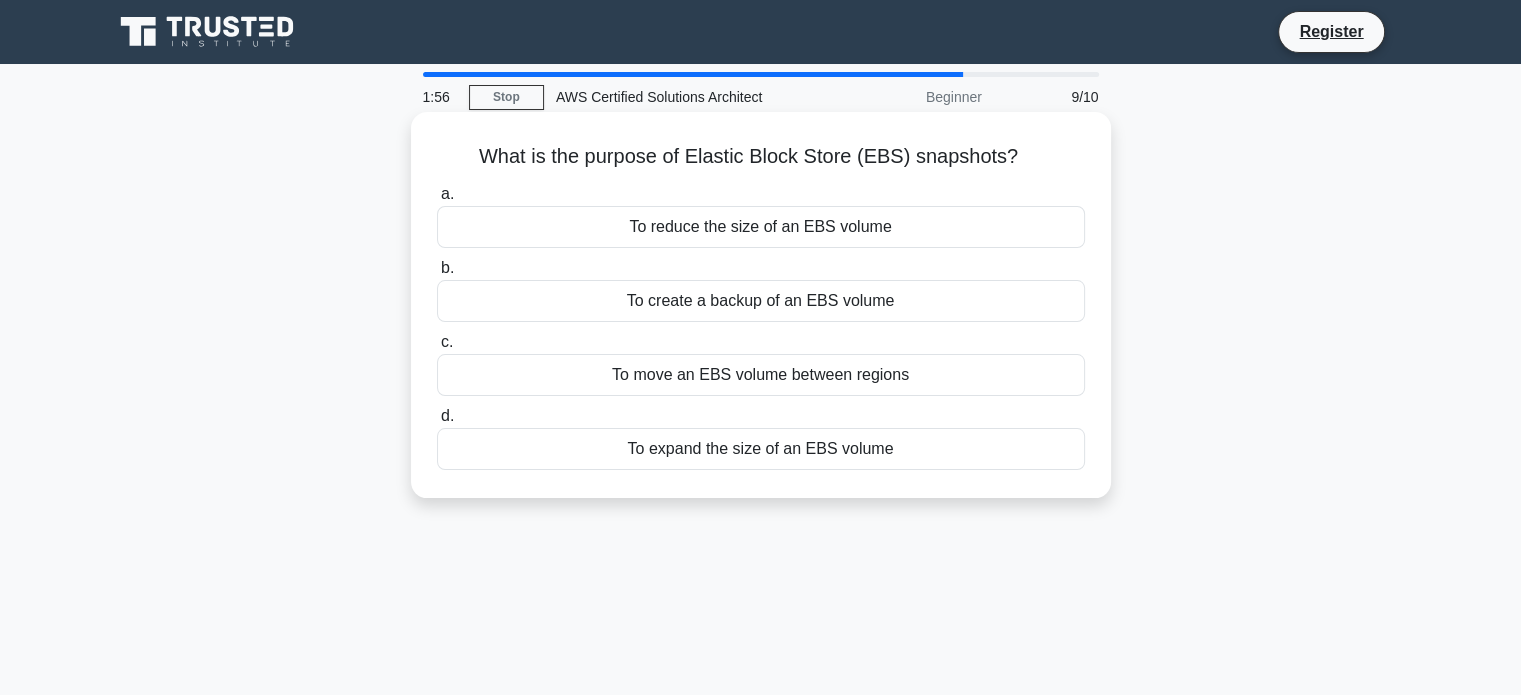 click on "To create a backup of an EBS volume" at bounding box center [761, 301] 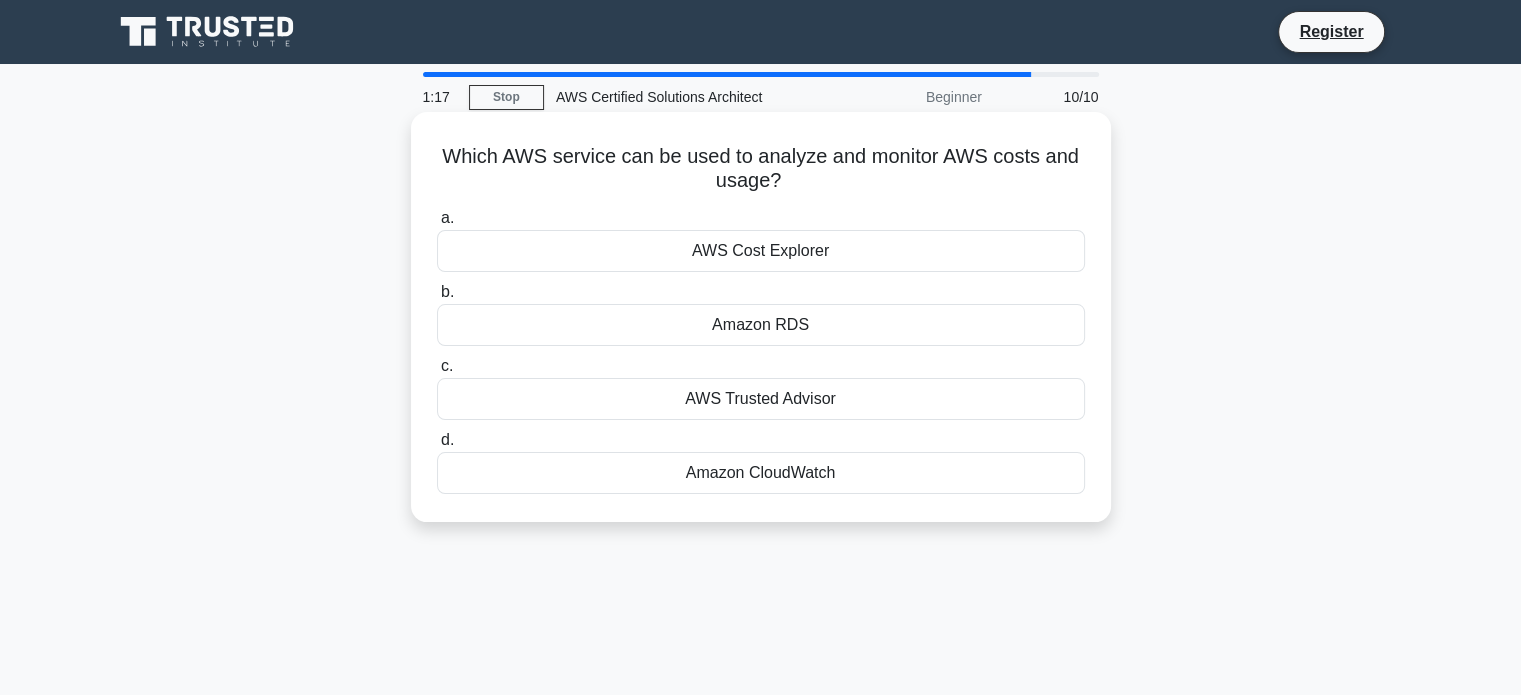 click on "AWS Cost Explorer" at bounding box center (761, 251) 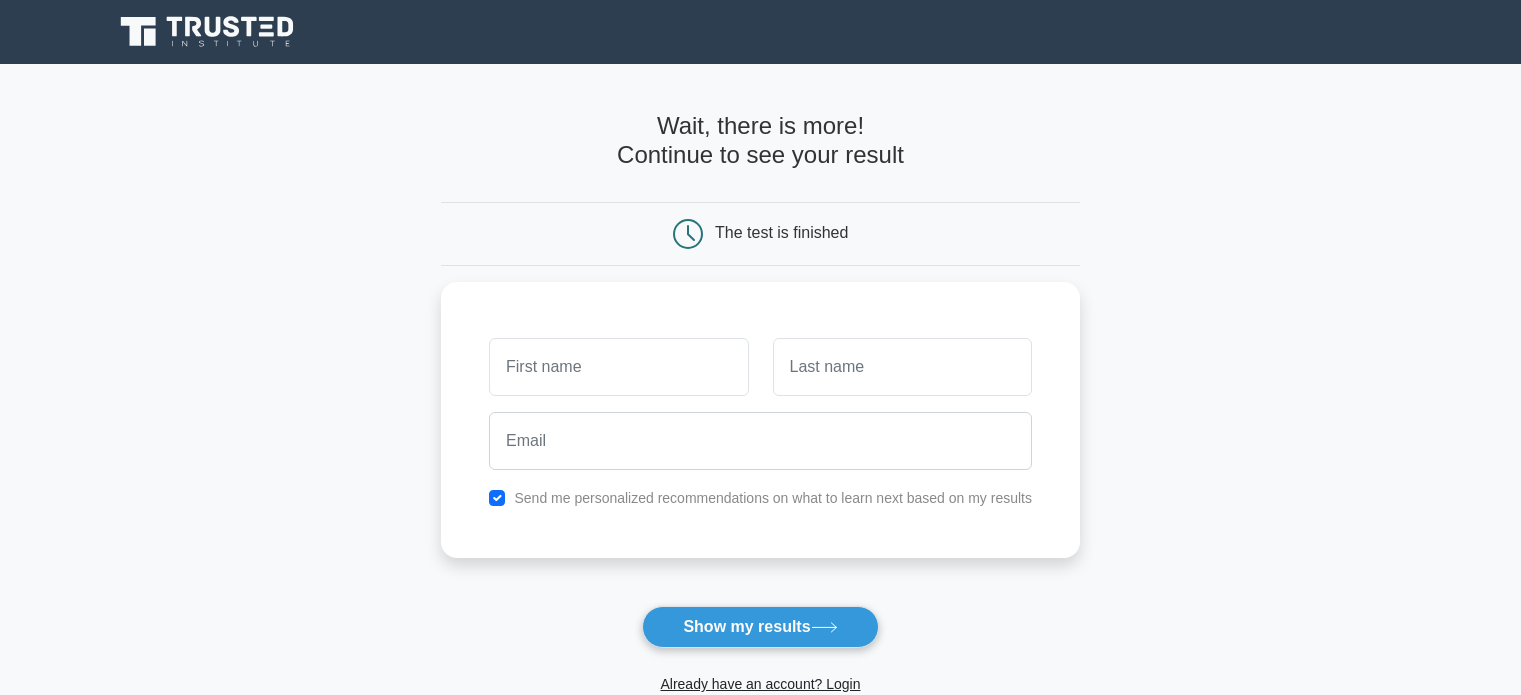 scroll, scrollTop: 0, scrollLeft: 0, axis: both 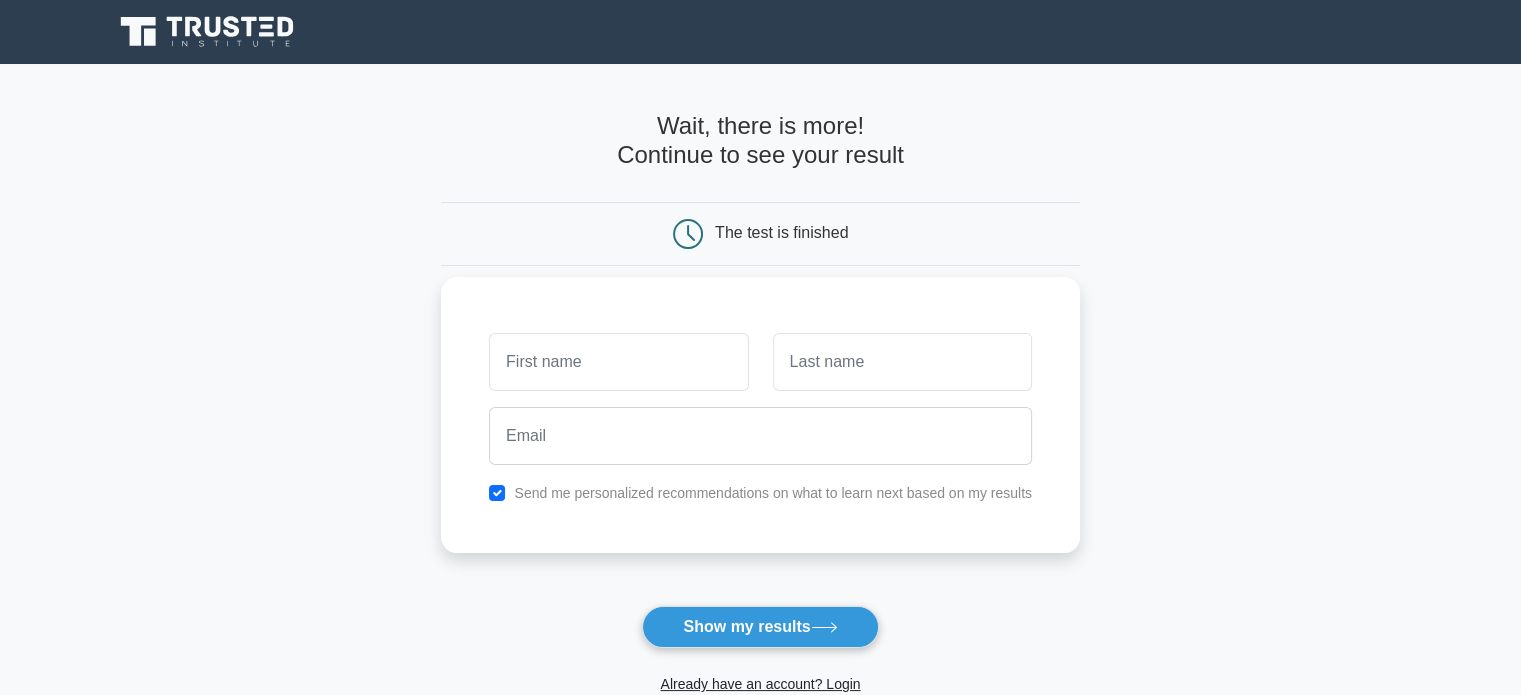 click at bounding box center (618, 362) 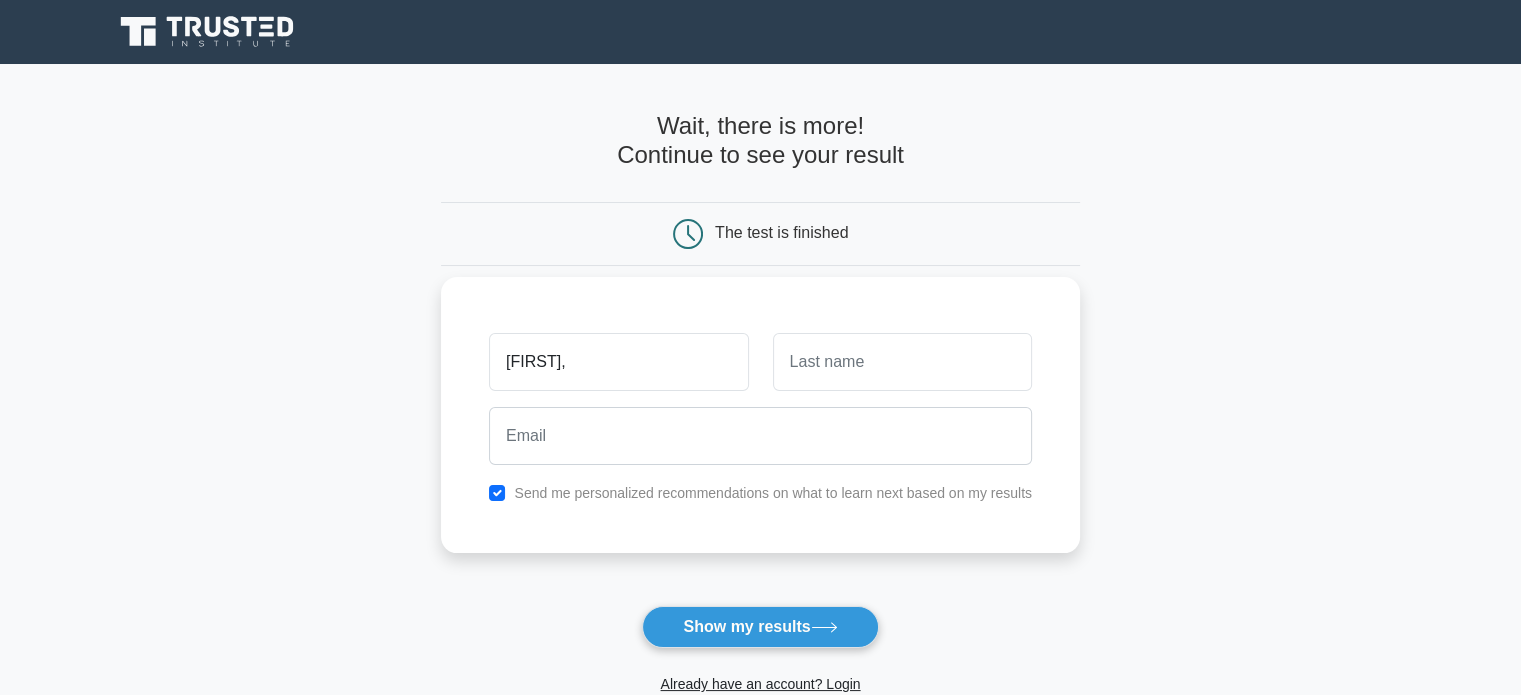 click on "Abhishek," at bounding box center (618, 362) 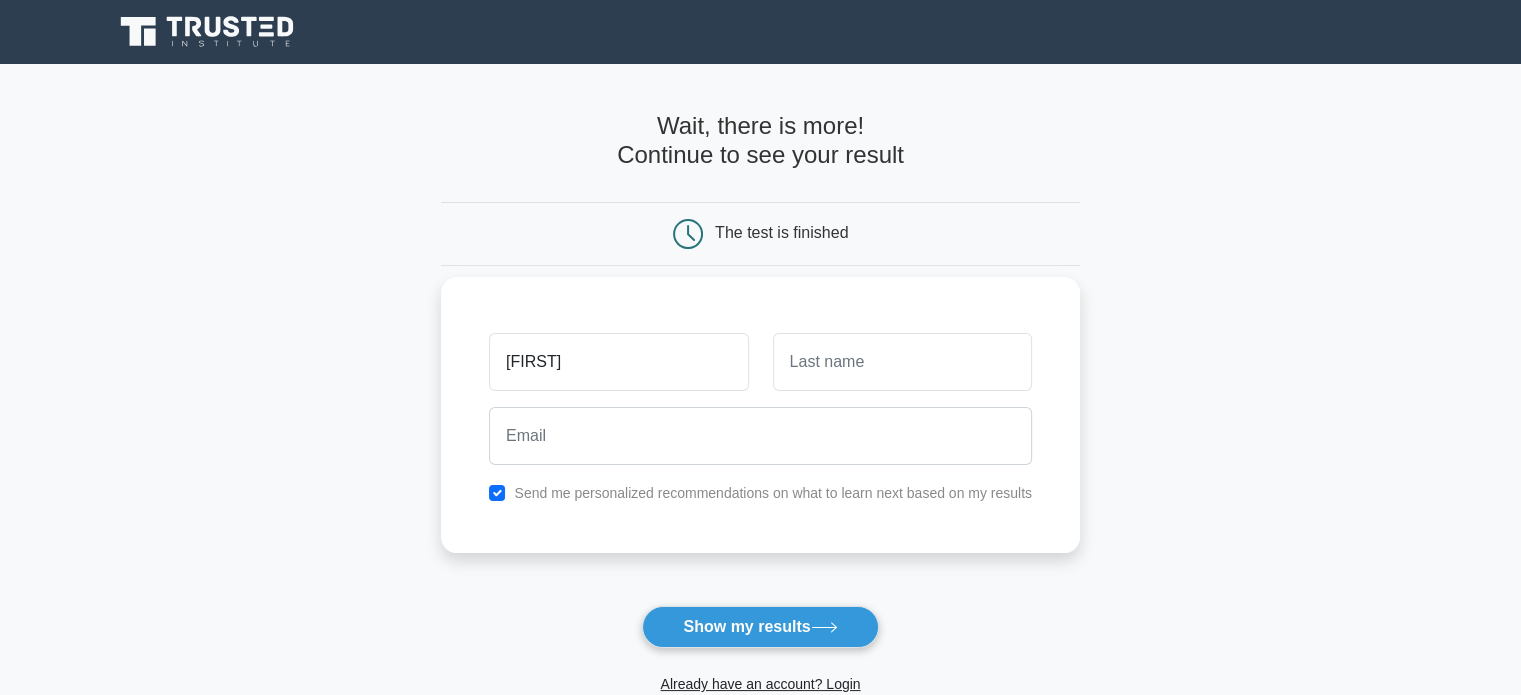 type on "Abhishek" 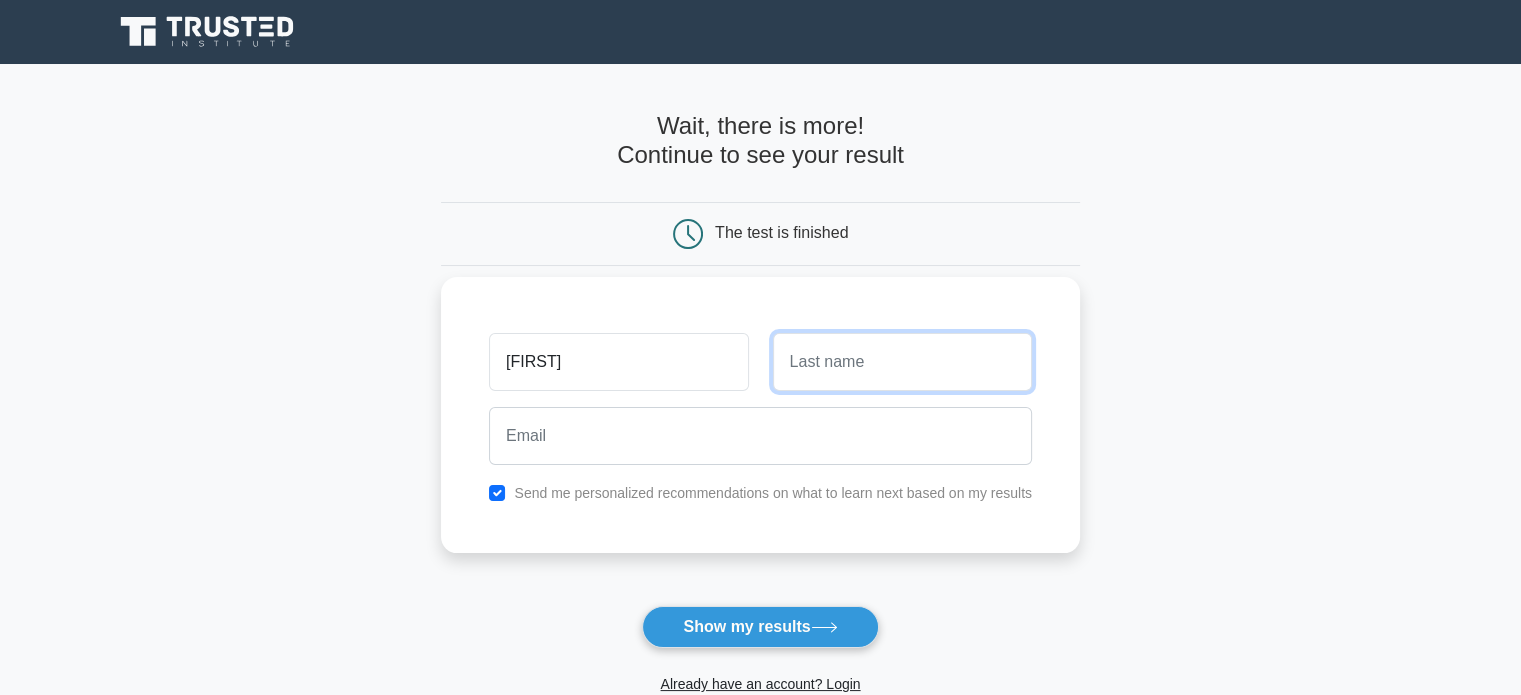 click at bounding box center (902, 362) 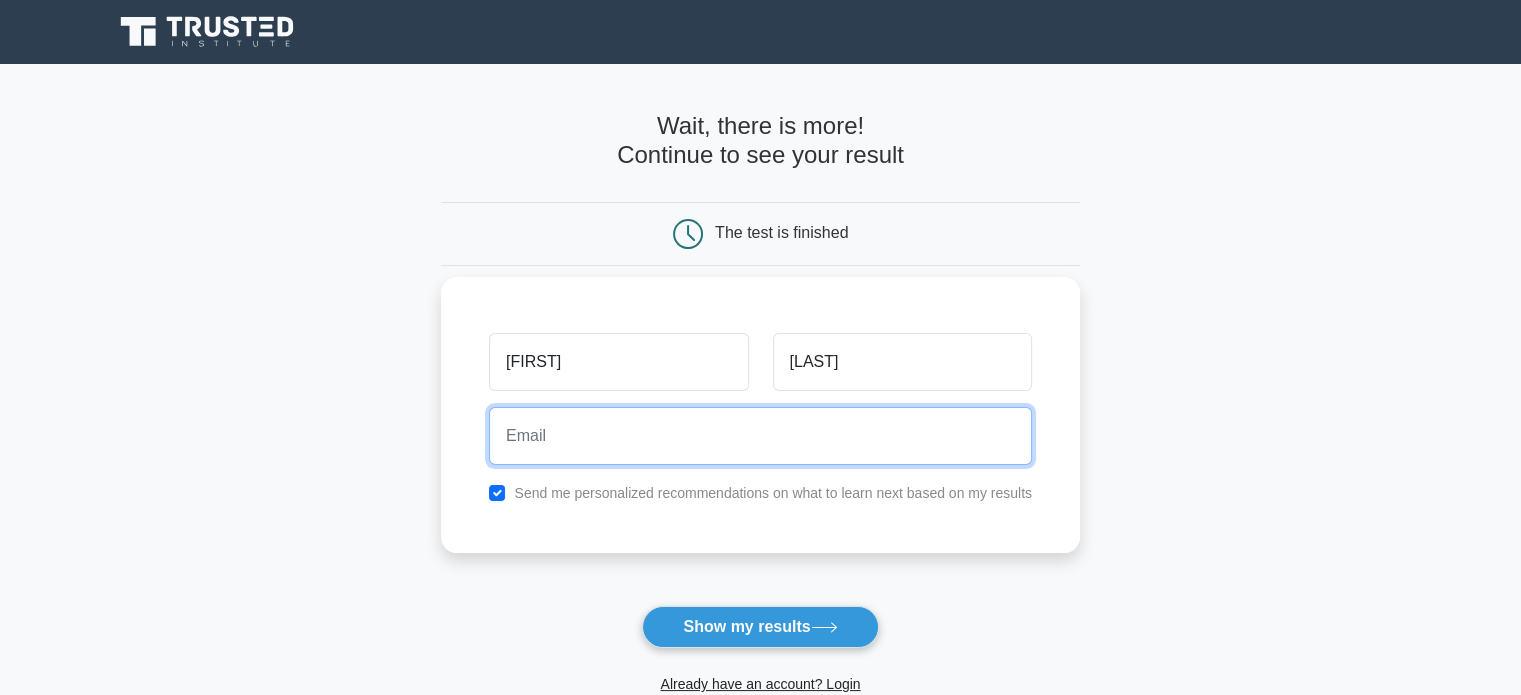 click at bounding box center (760, 436) 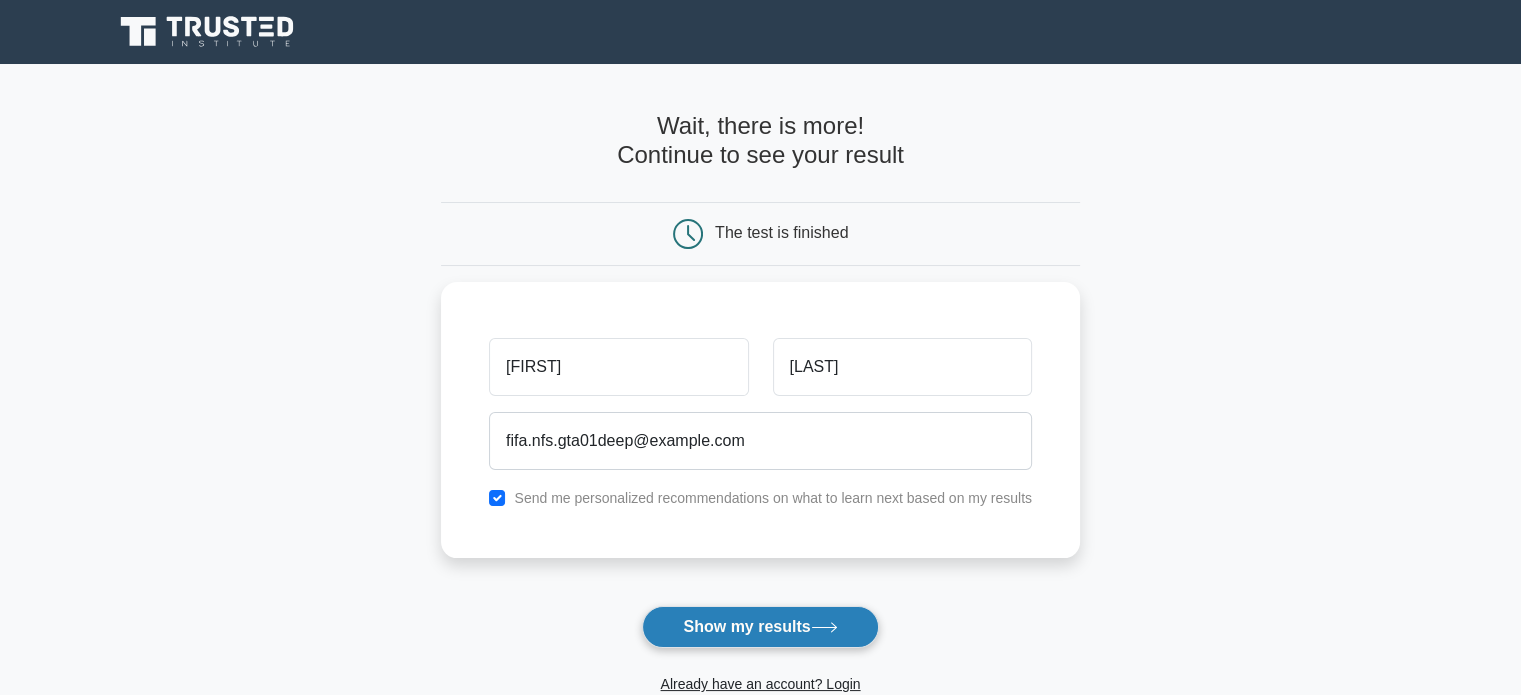 click on "Show my results" at bounding box center (760, 627) 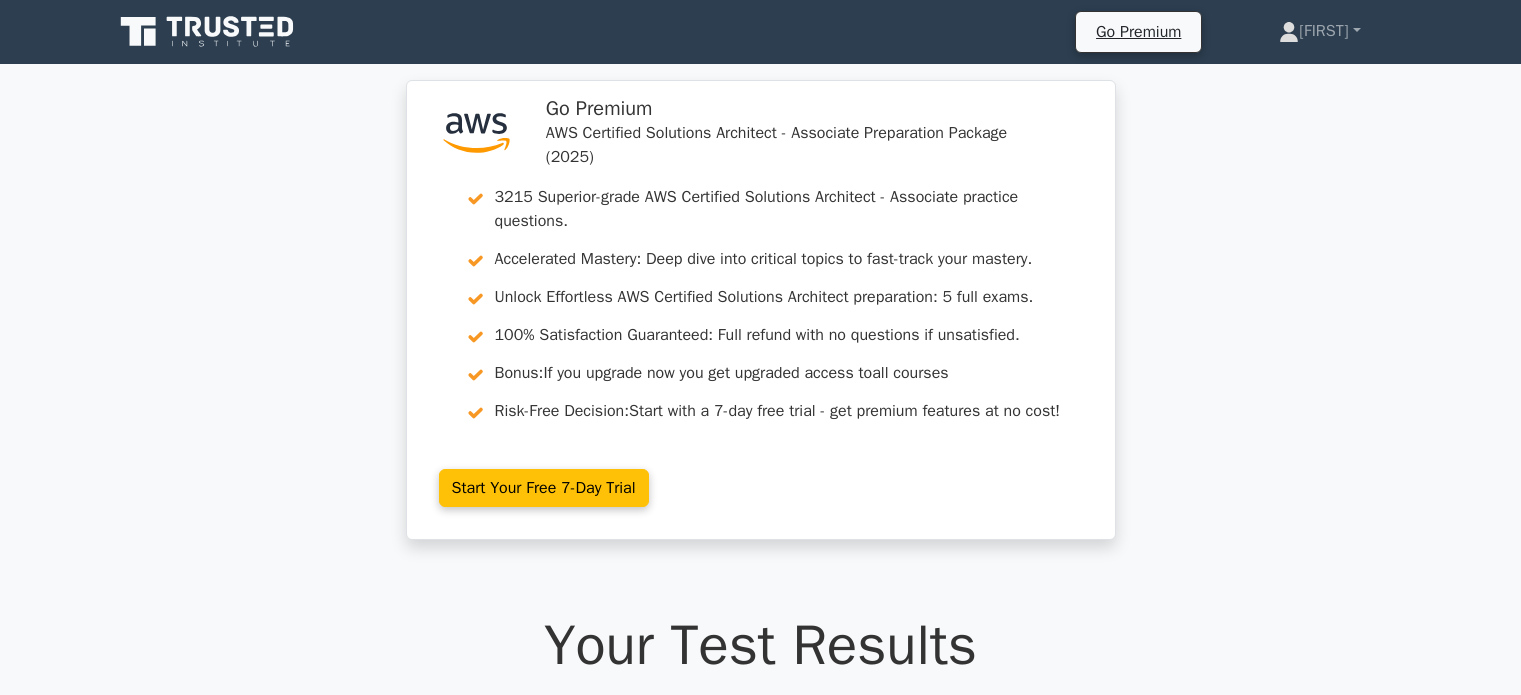 scroll, scrollTop: 0, scrollLeft: 0, axis: both 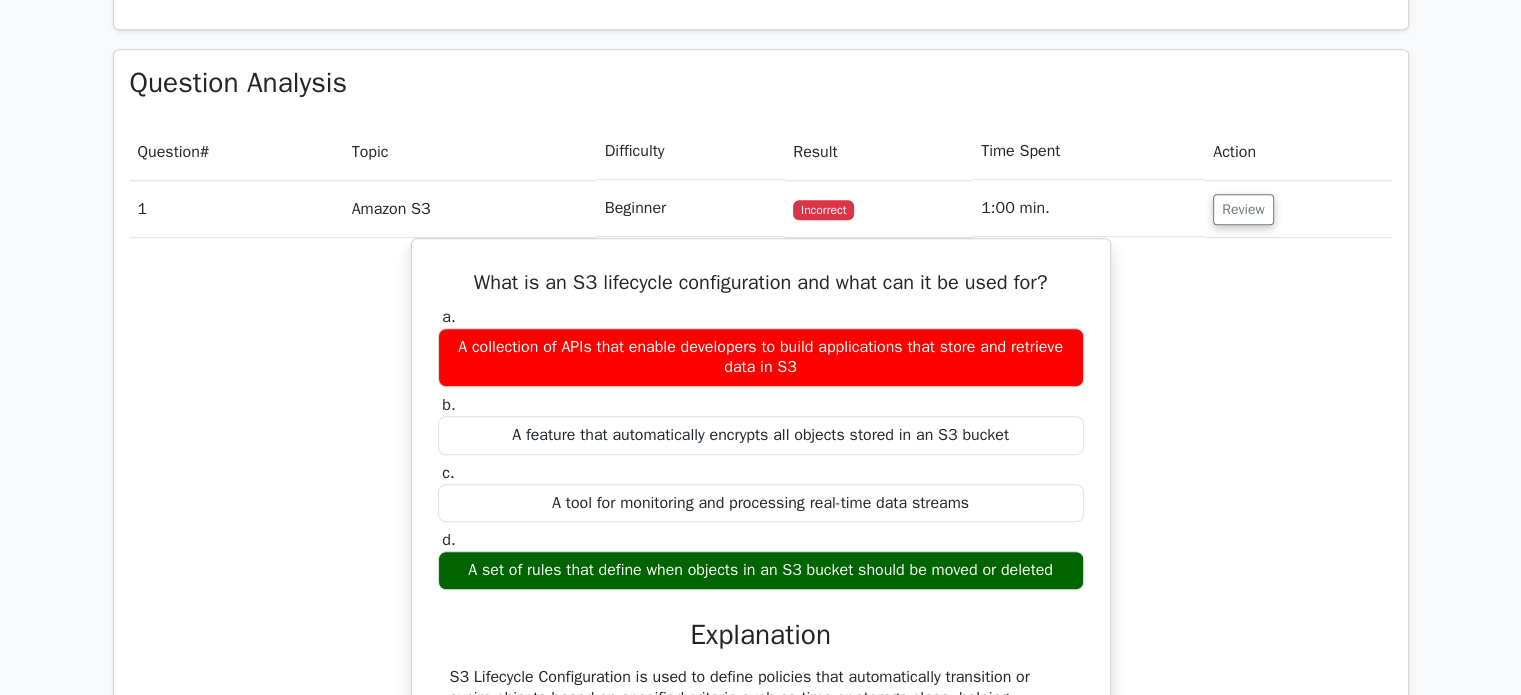 drag, startPoint x: 322, startPoint y: 452, endPoint x: 212, endPoint y: 421, distance: 114.28473 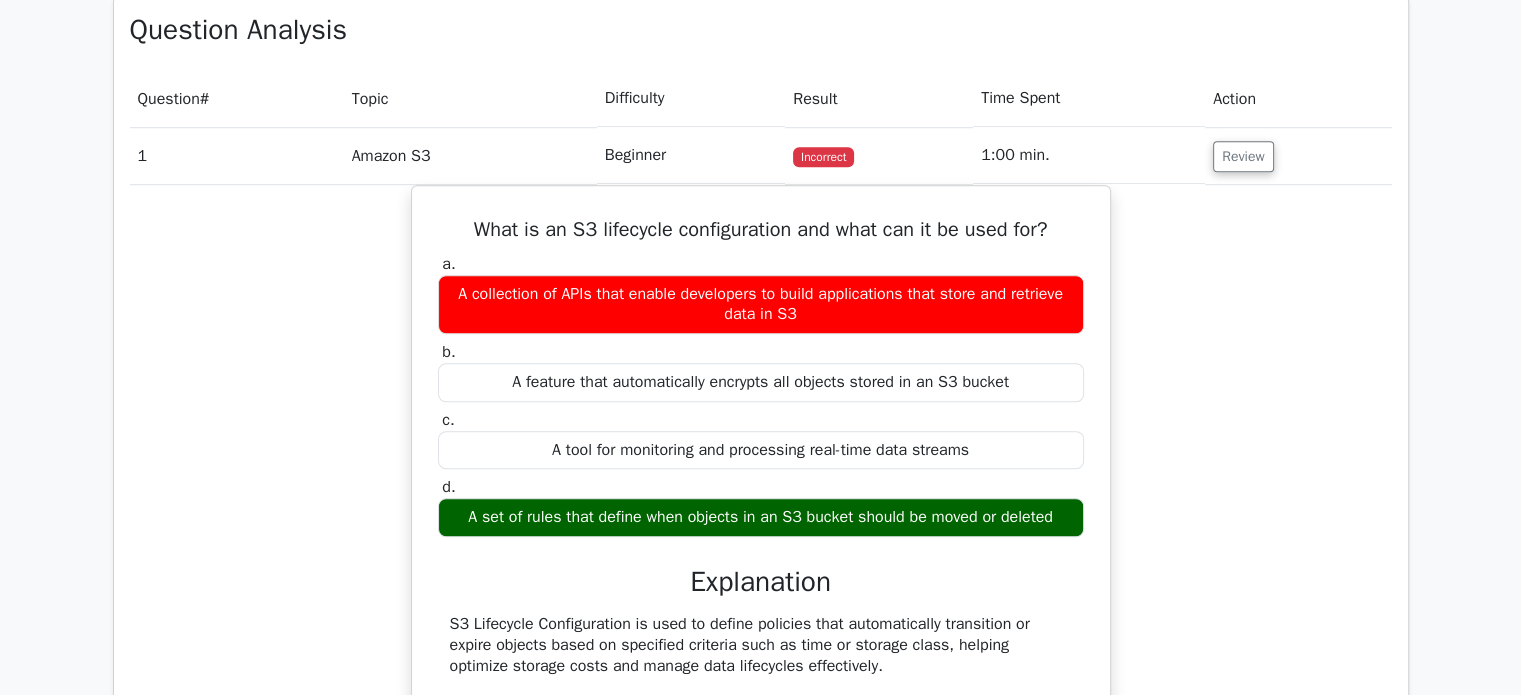 scroll, scrollTop: 1383, scrollLeft: 0, axis: vertical 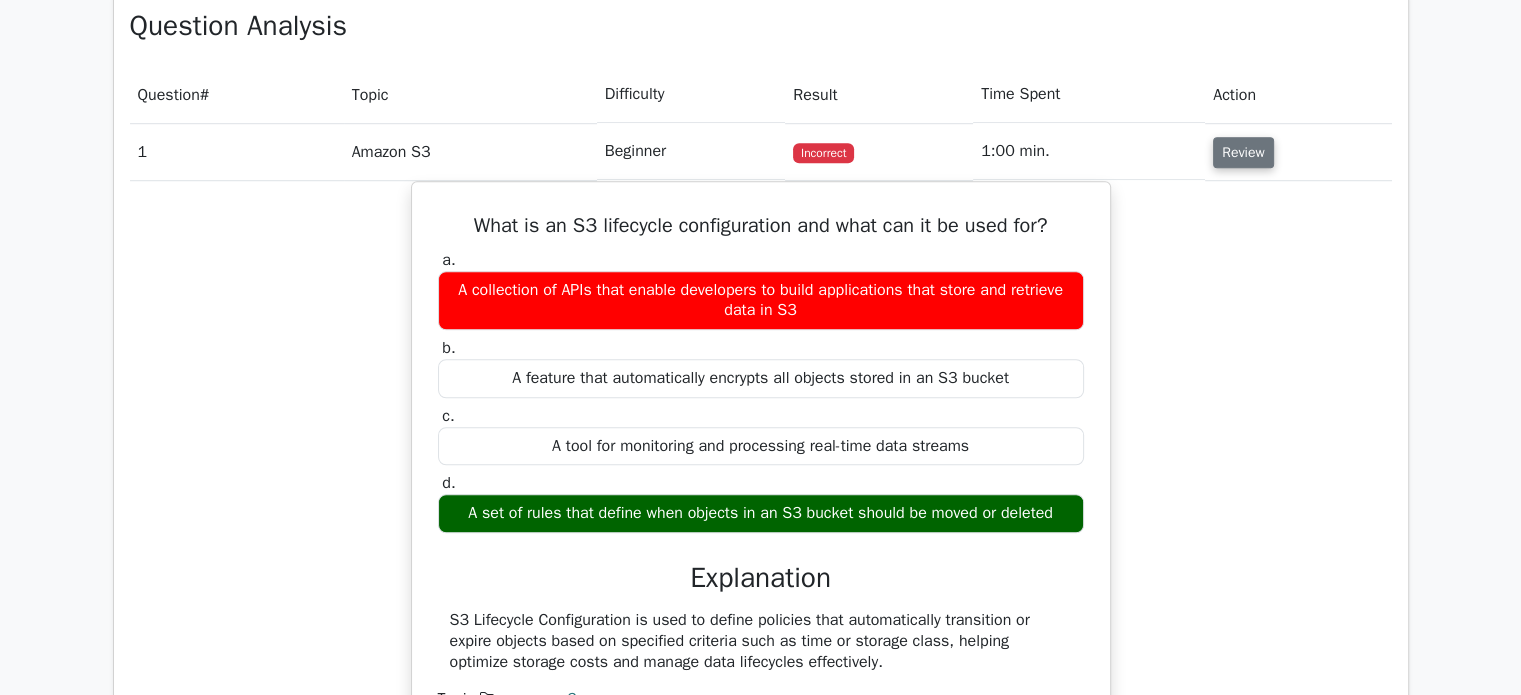 click on "Review" at bounding box center [1243, 152] 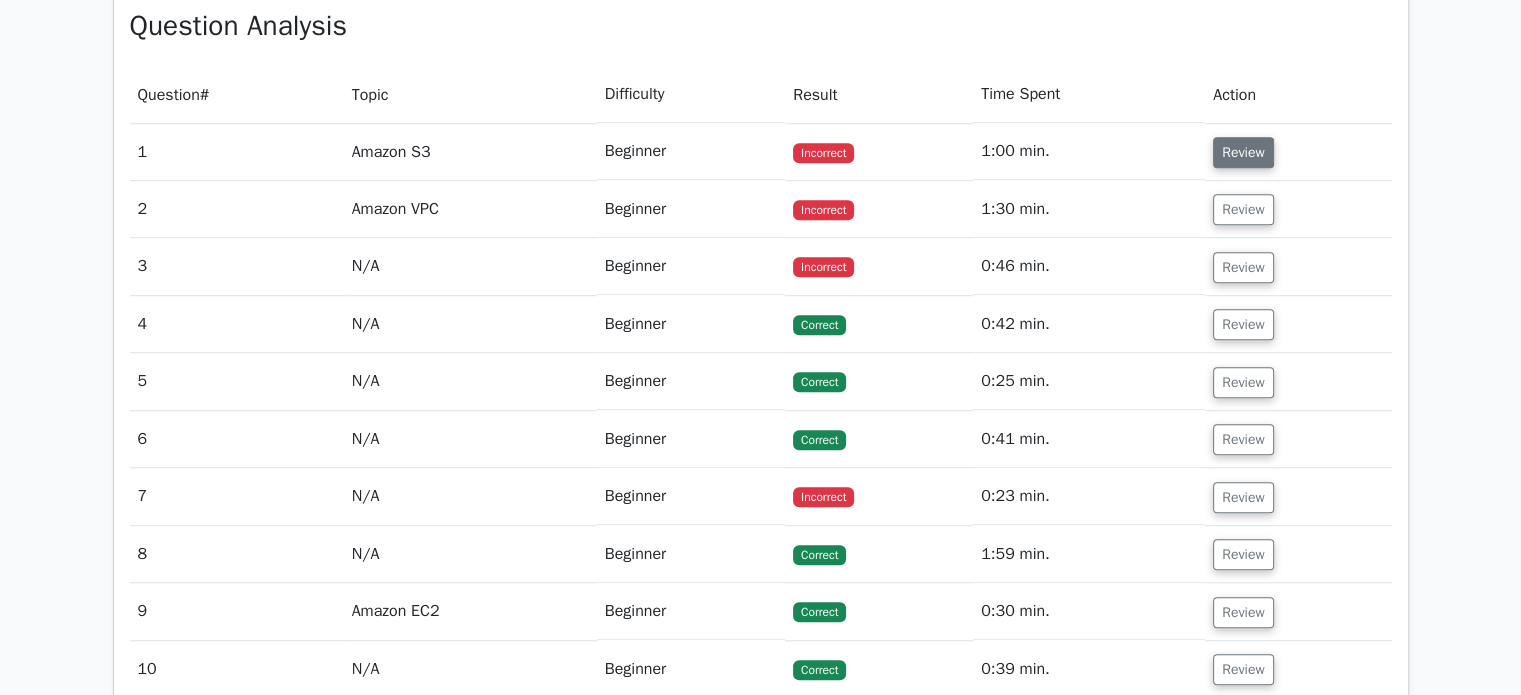click on "Review" at bounding box center [1243, 152] 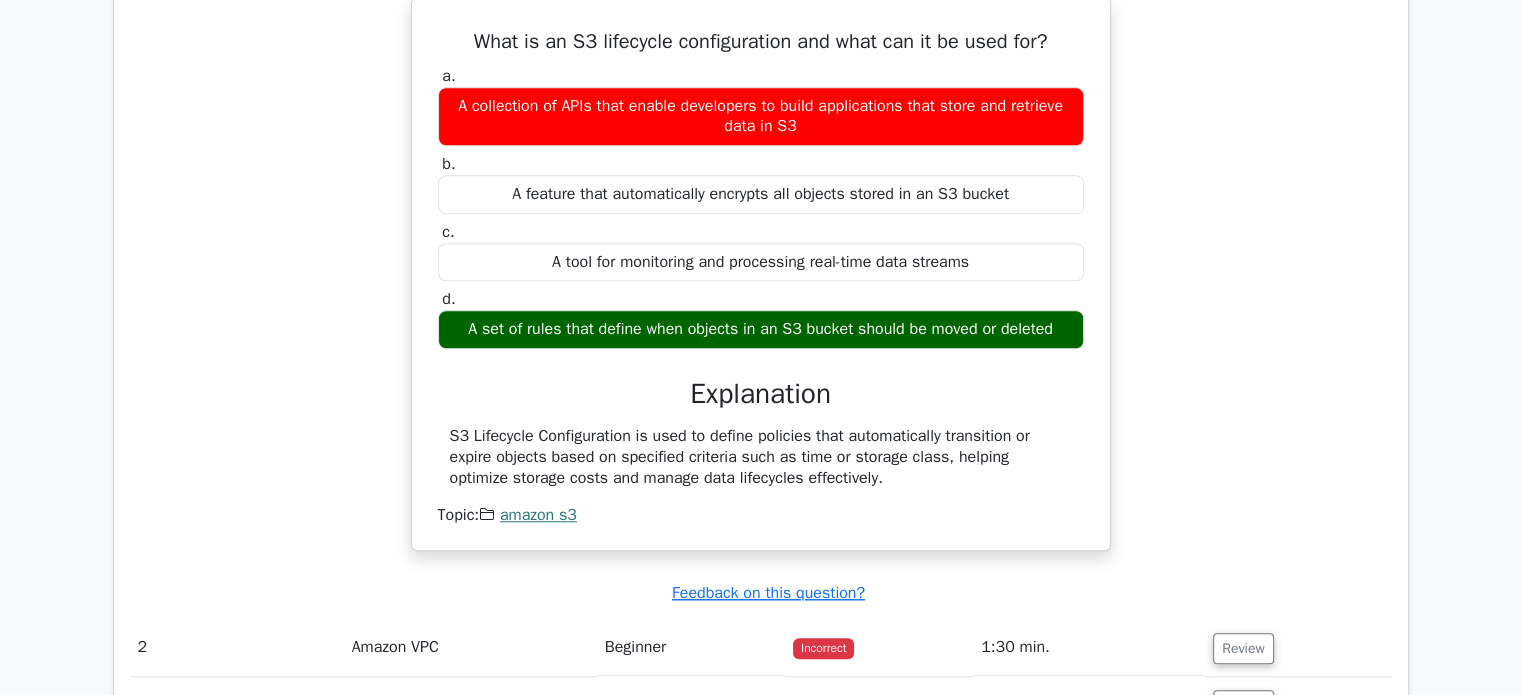 scroll, scrollTop: 1686, scrollLeft: 0, axis: vertical 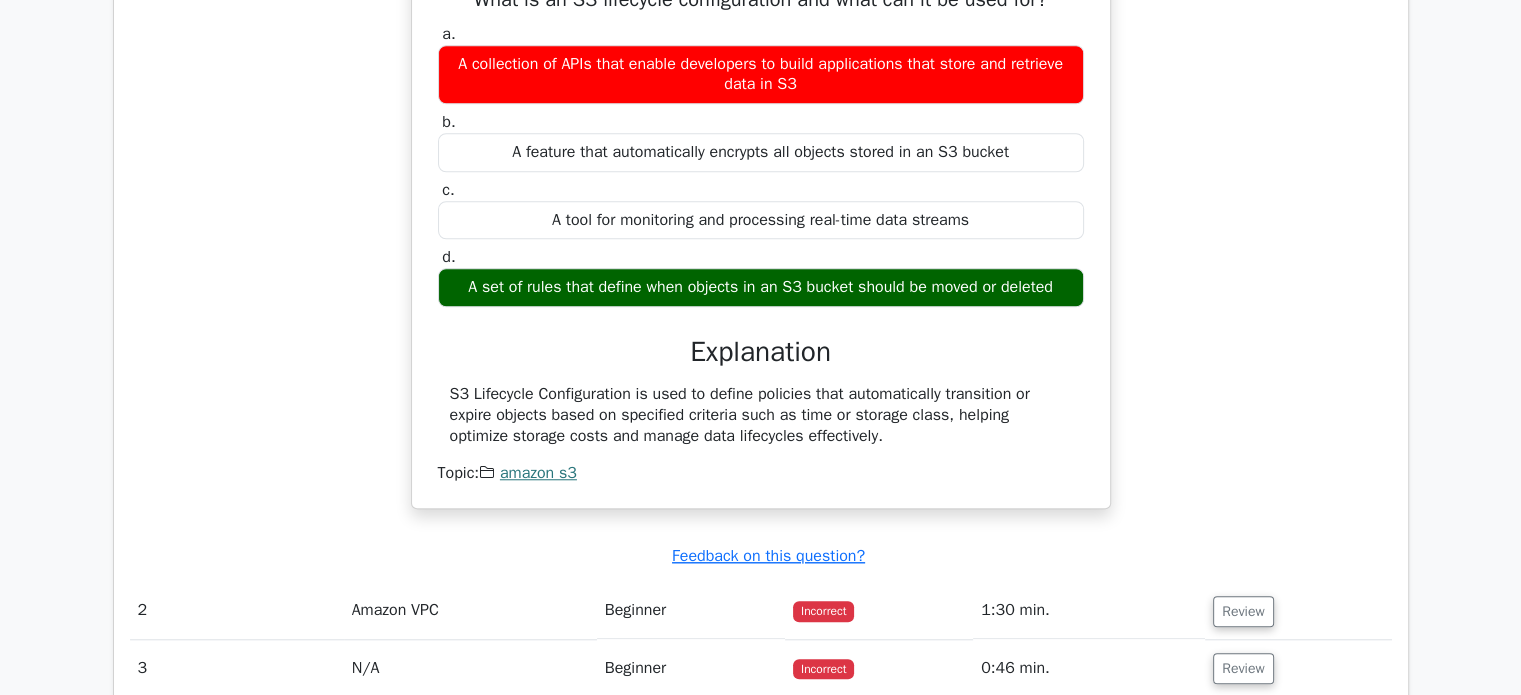 type 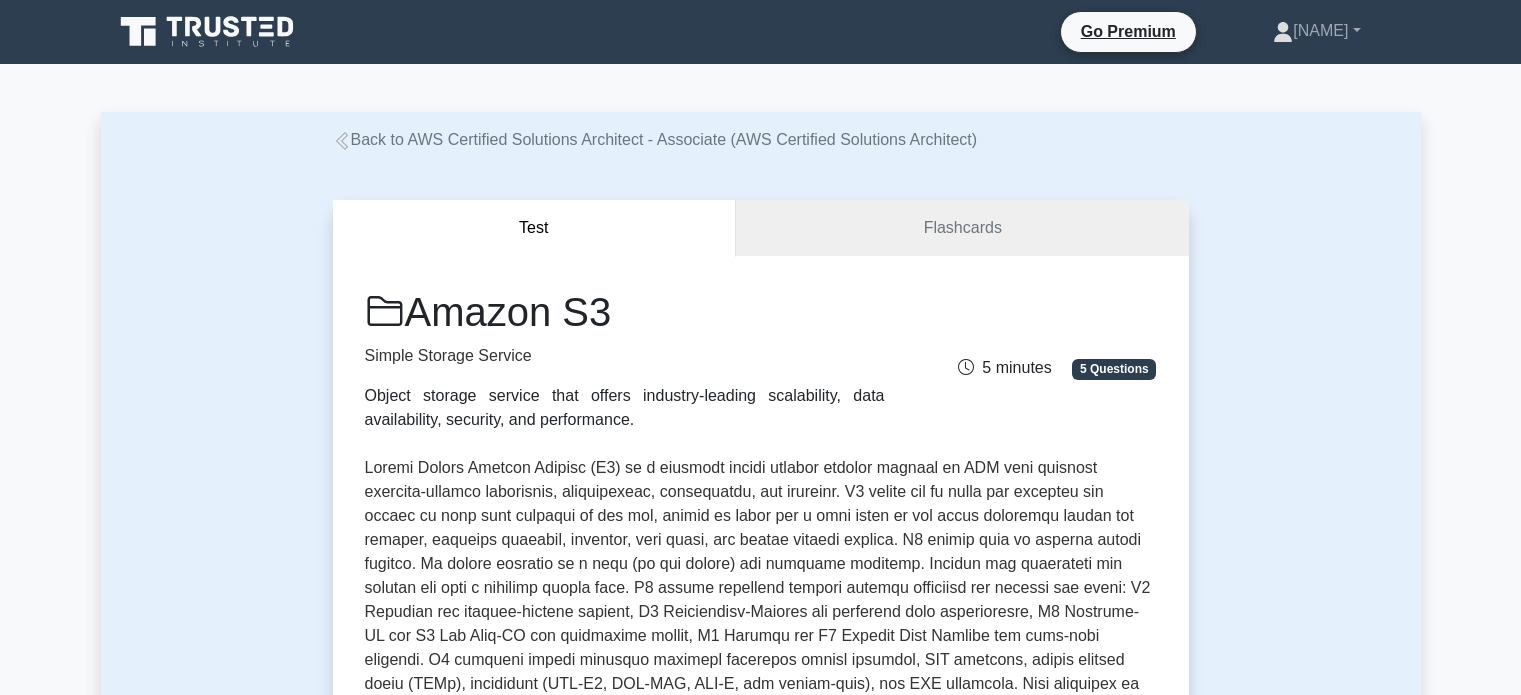 scroll, scrollTop: 0, scrollLeft: 0, axis: both 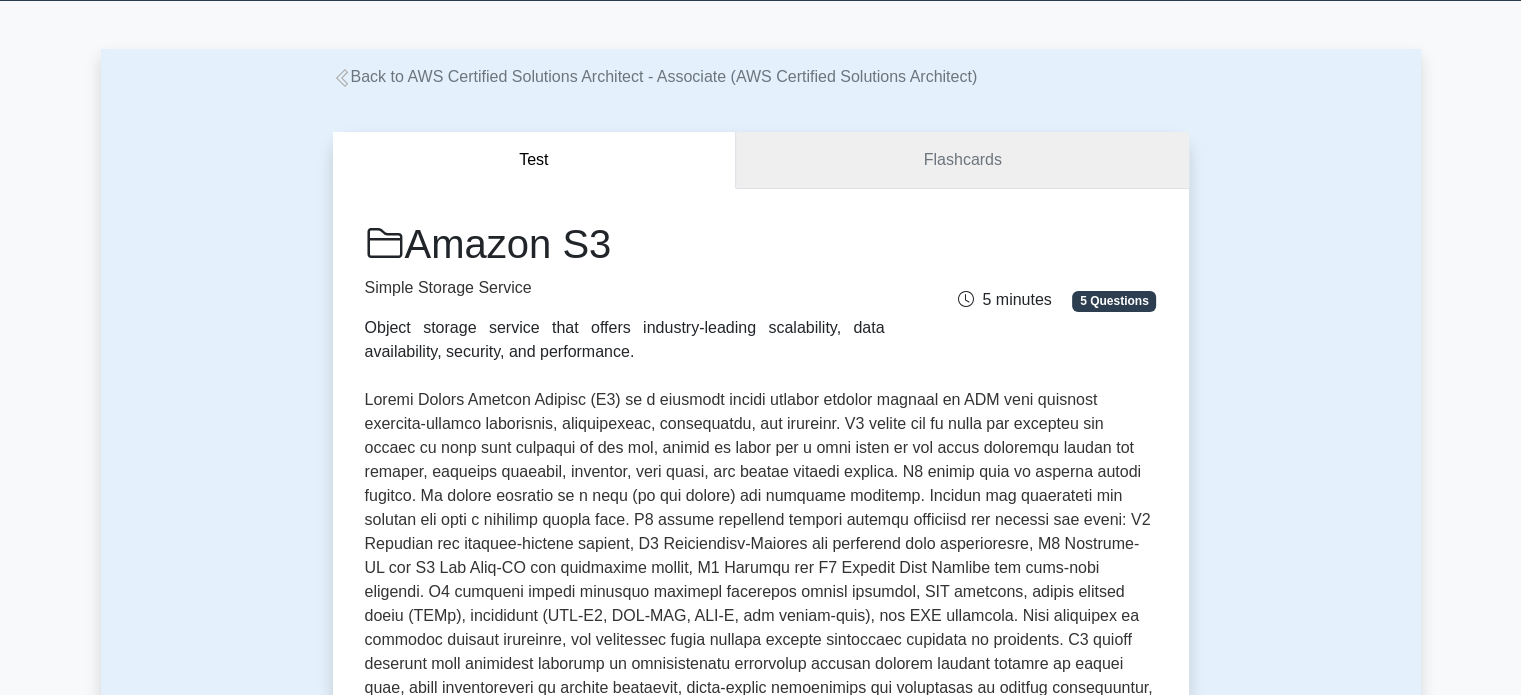 click on "Flashcards" at bounding box center (962, 160) 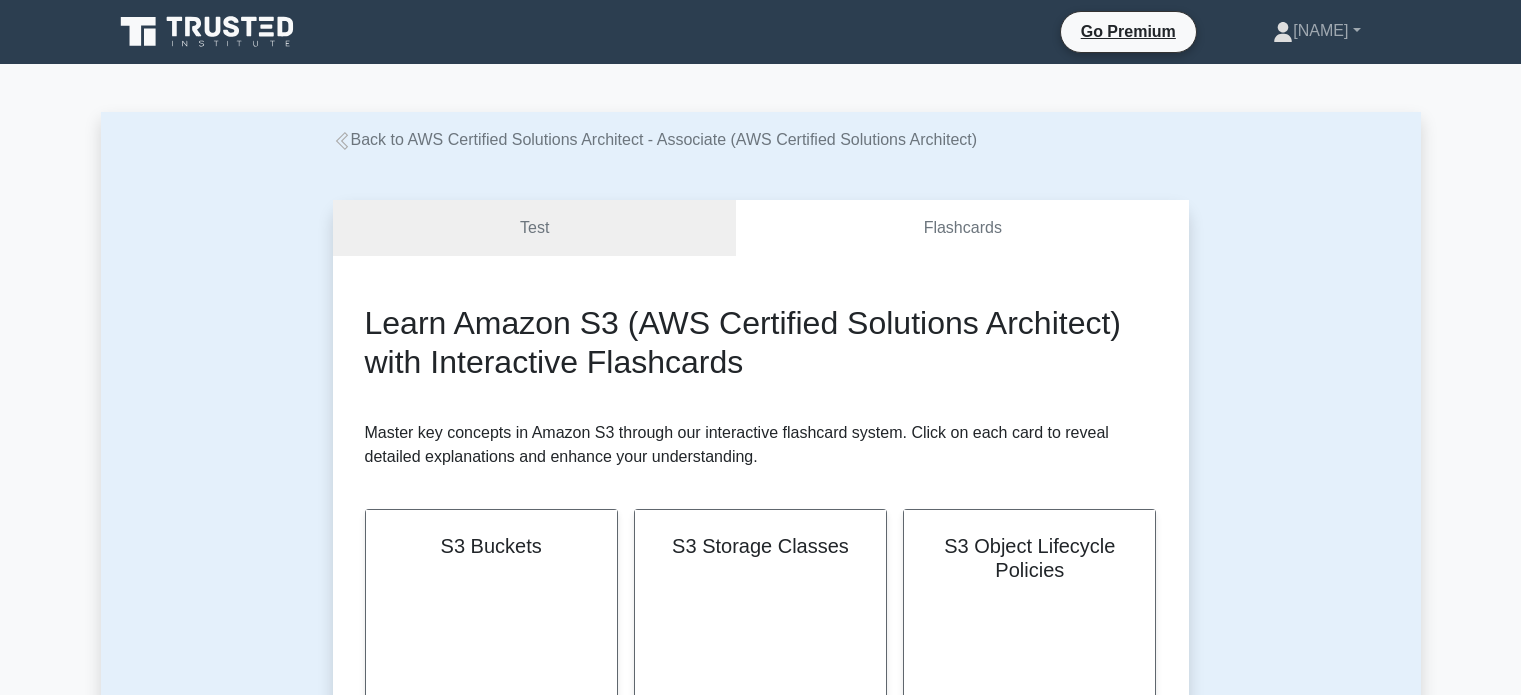 scroll, scrollTop: 0, scrollLeft: 0, axis: both 